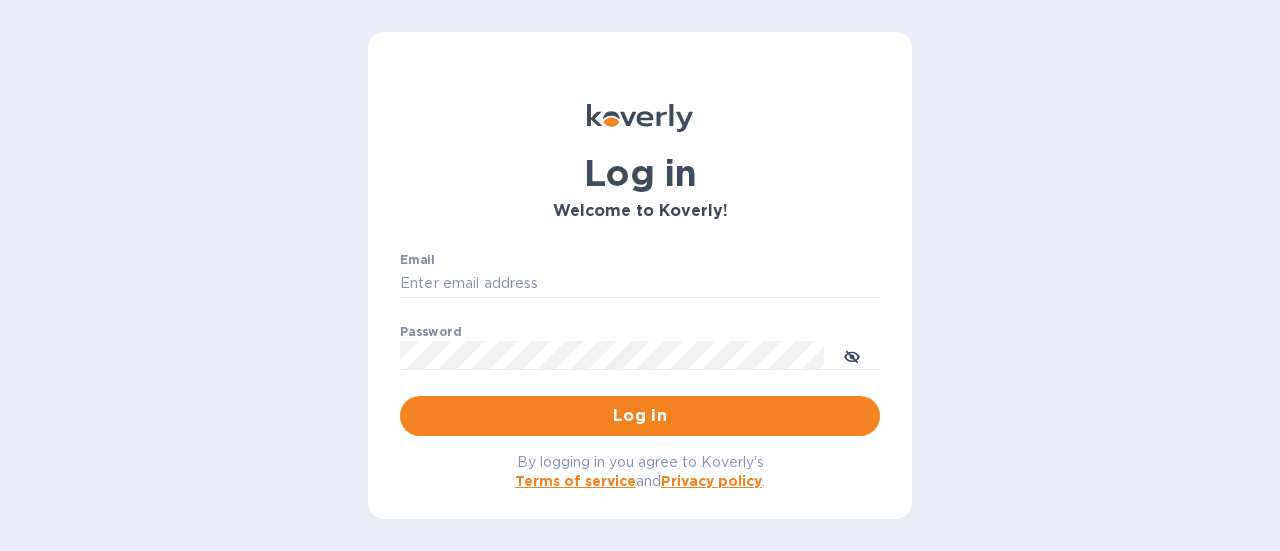 scroll, scrollTop: 0, scrollLeft: 0, axis: both 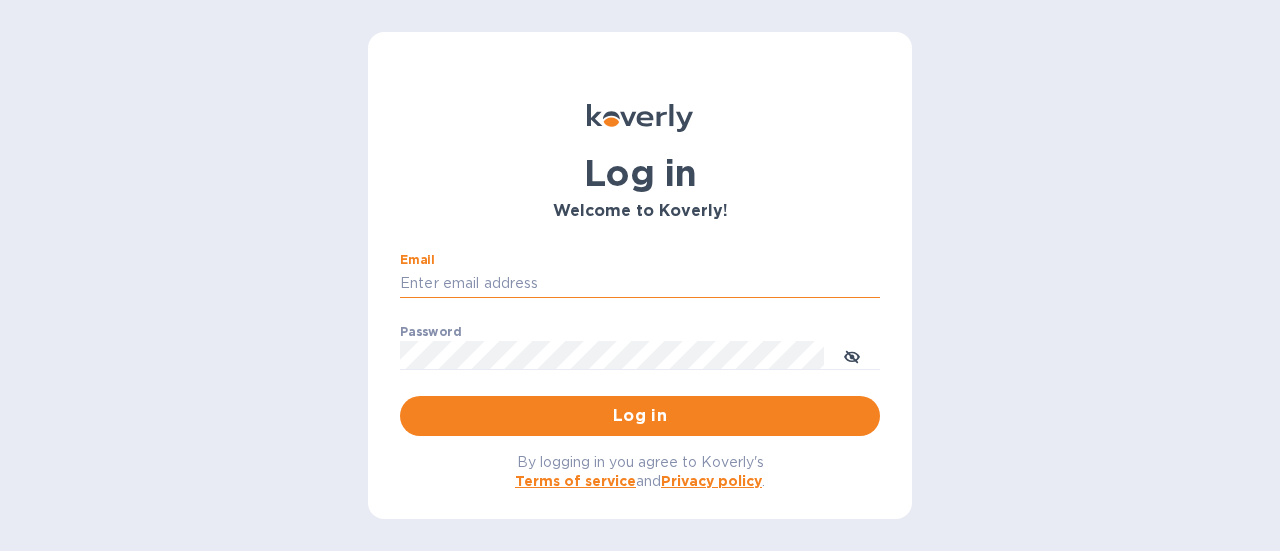 click on "Email" at bounding box center [640, 284] 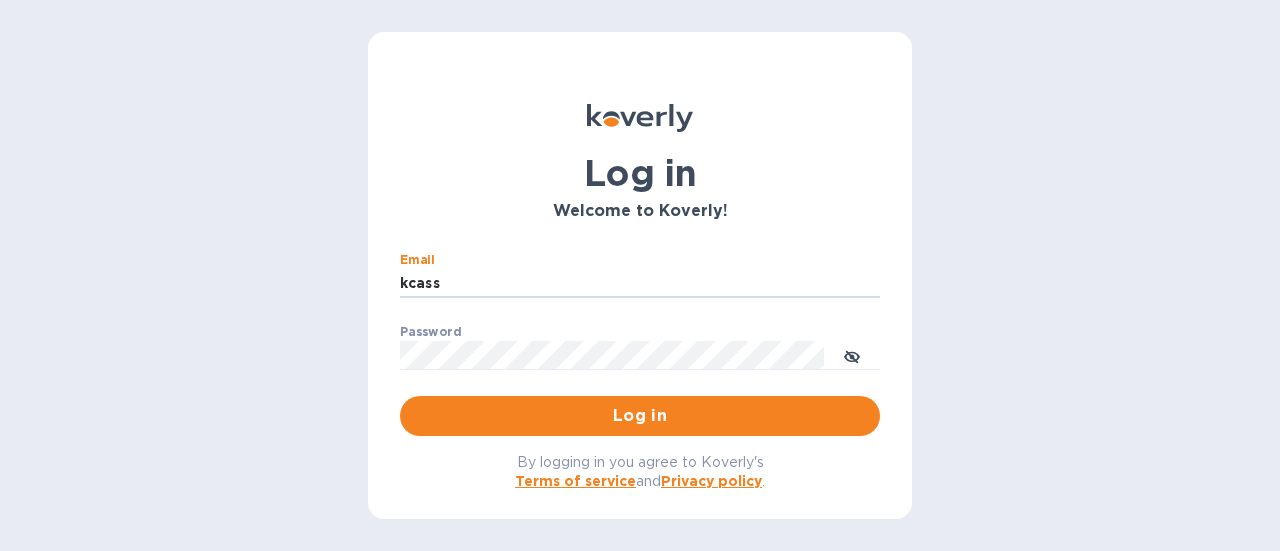 type on "[EMAIL]" 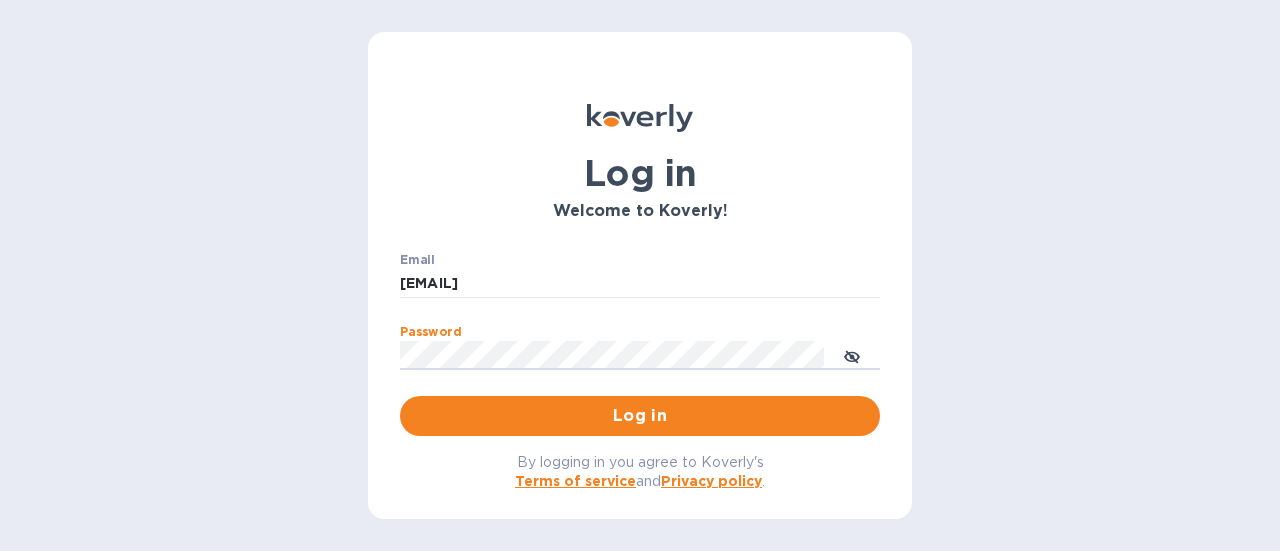 click on "Log in" at bounding box center (640, 416) 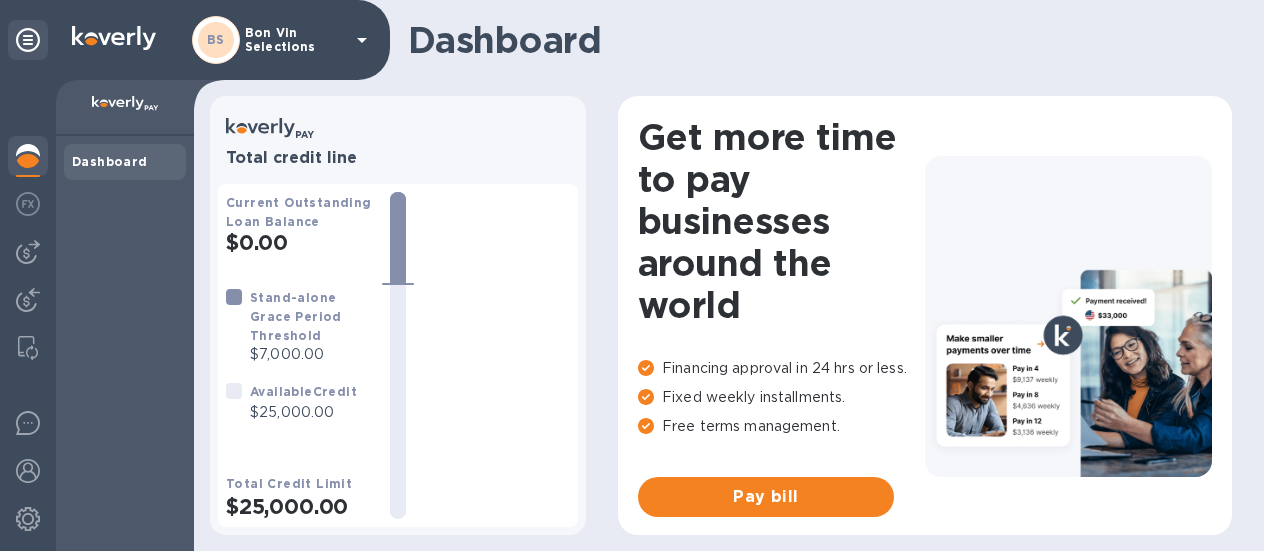click on "Bon Vin Selections" at bounding box center (295, 40) 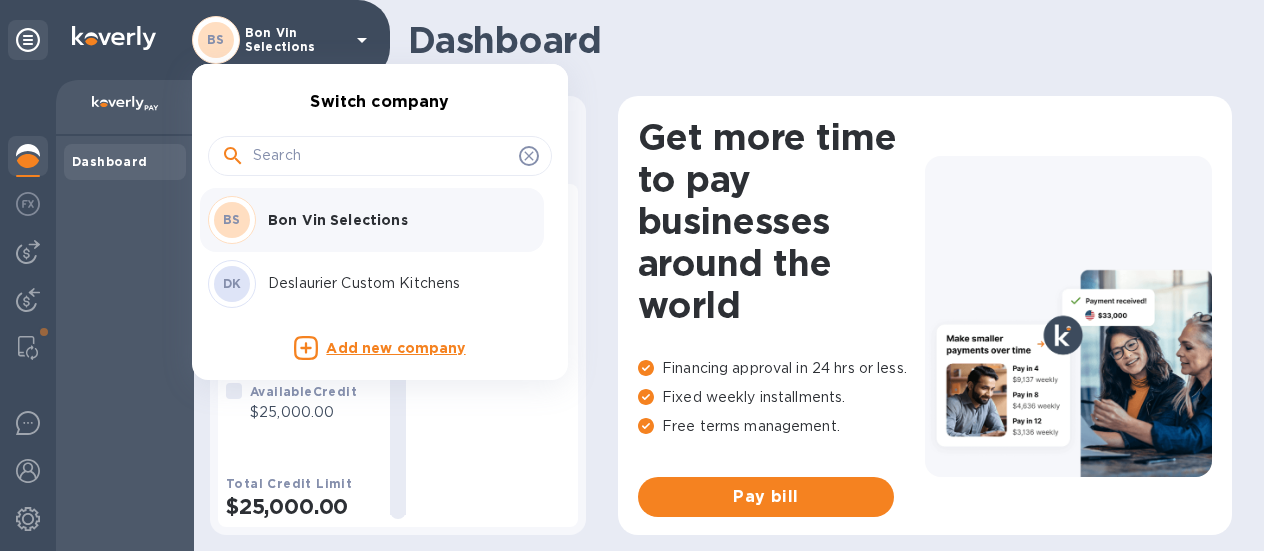 click on "Bon Vin Selections" at bounding box center (394, 220) 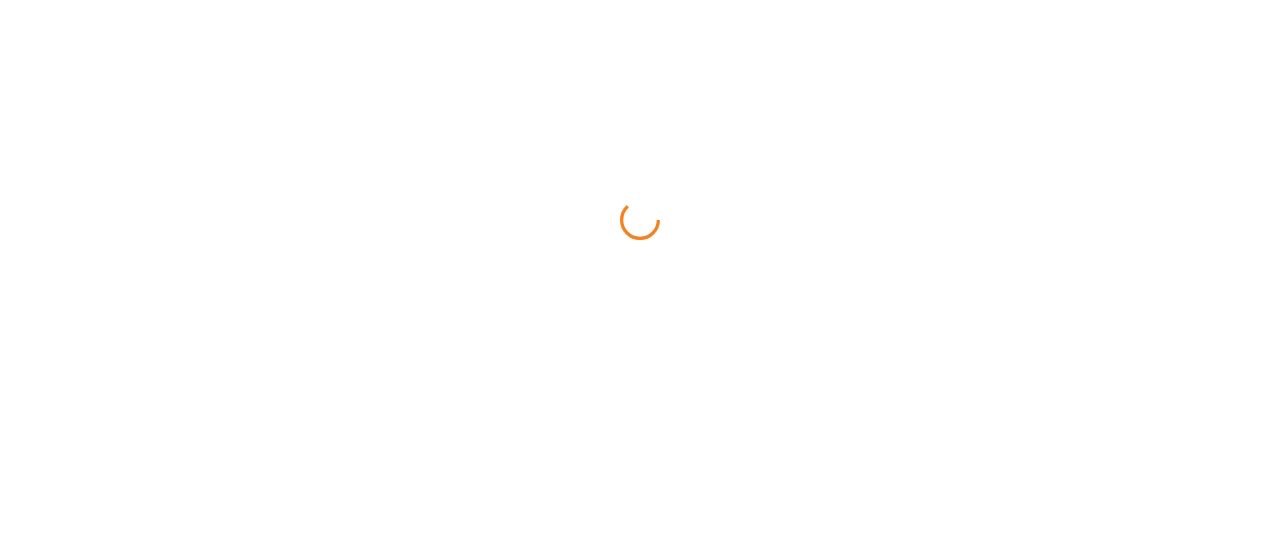 scroll, scrollTop: 0, scrollLeft: 0, axis: both 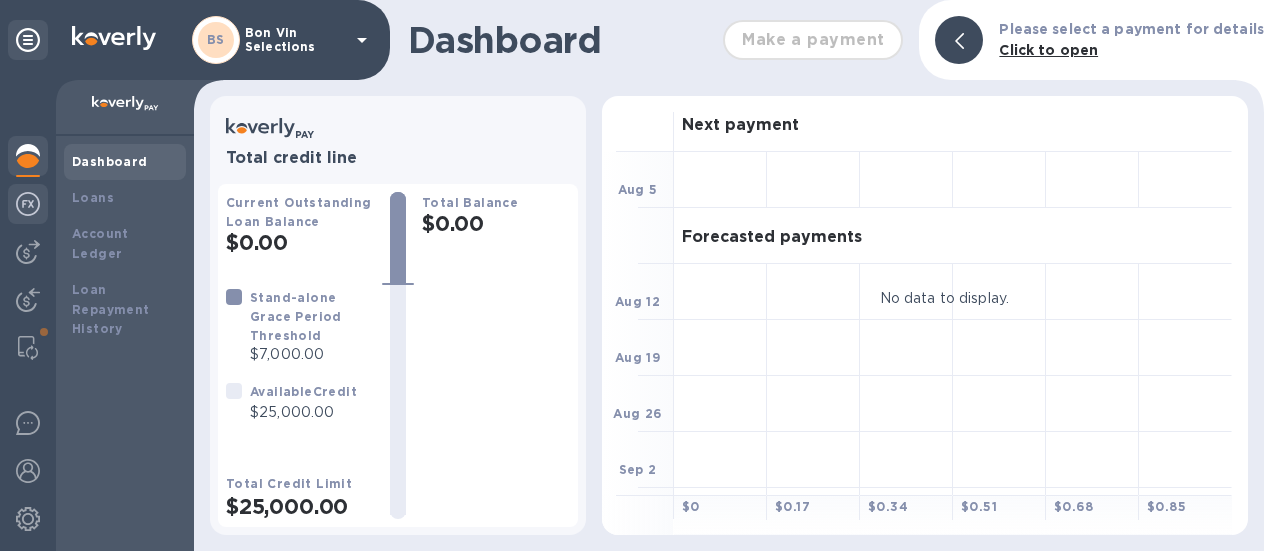 click at bounding box center (28, 204) 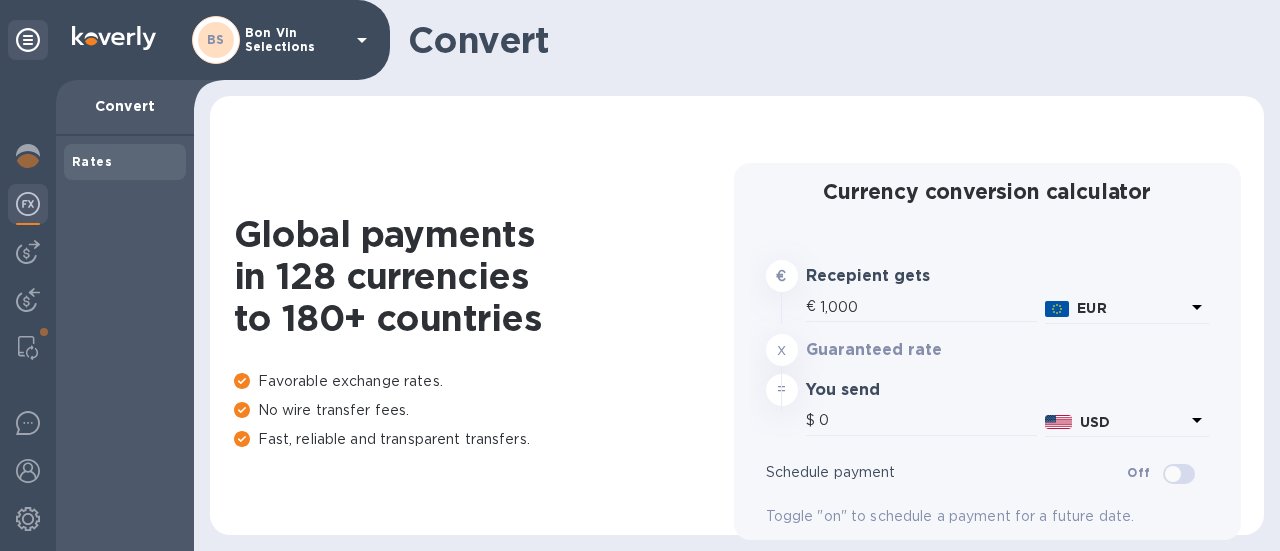 type on "1,154.55" 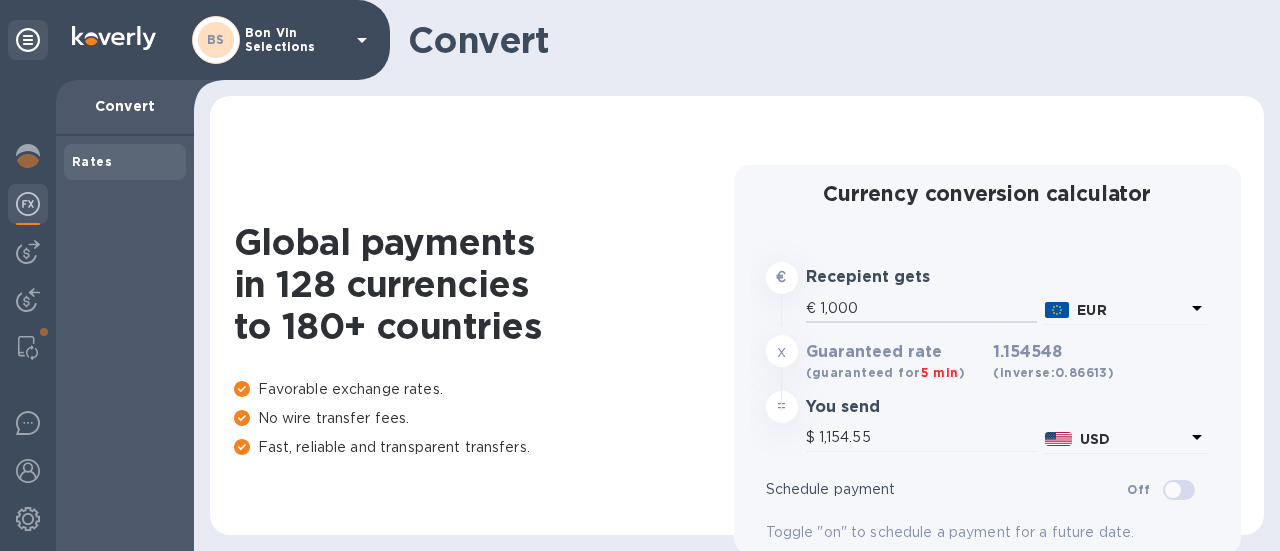 drag, startPoint x: 882, startPoint y: 309, endPoint x: 775, endPoint y: 303, distance: 107.16809 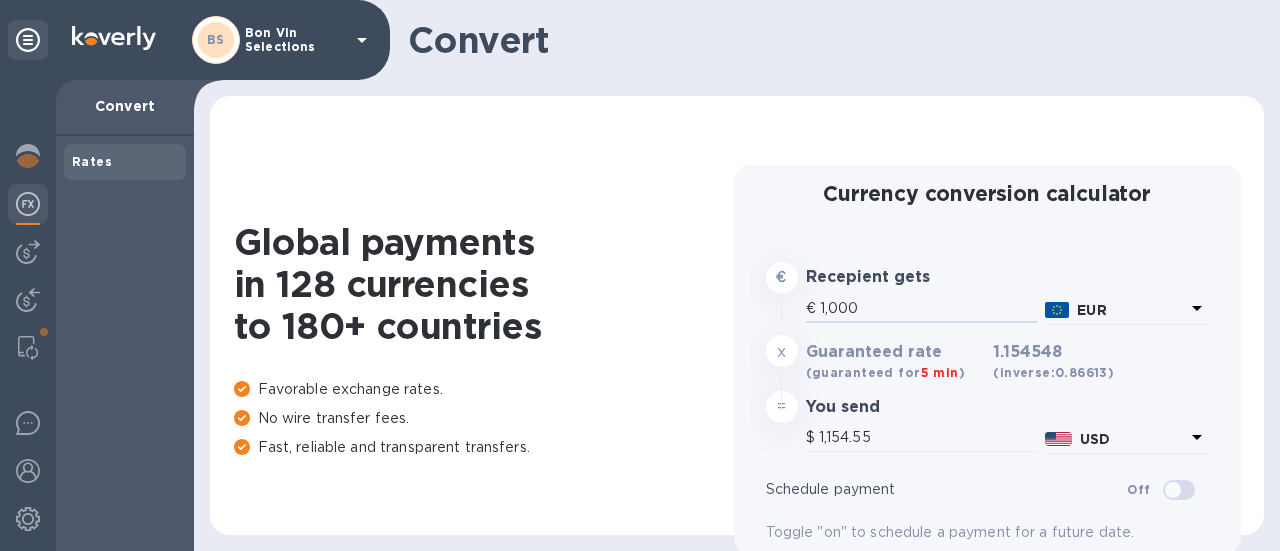 type on "1" 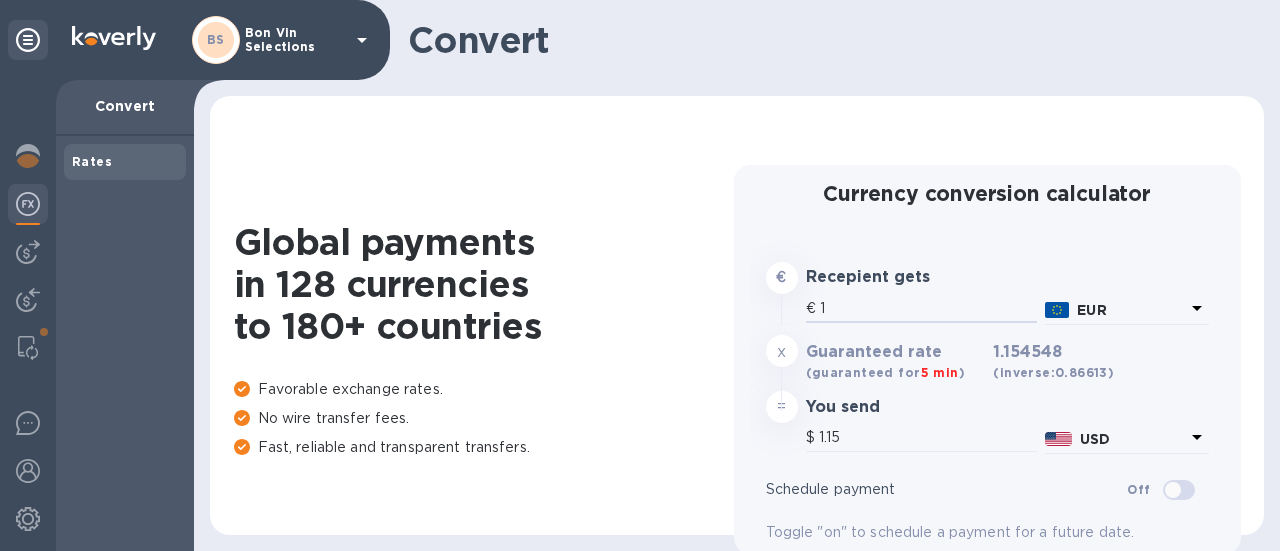 type on "19" 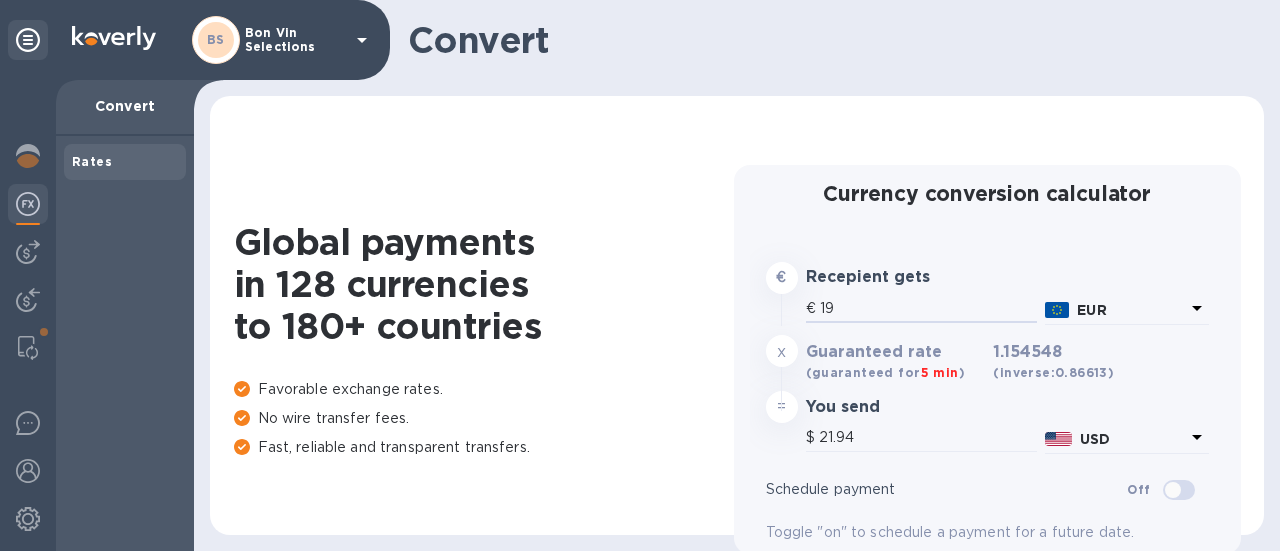 type on "194" 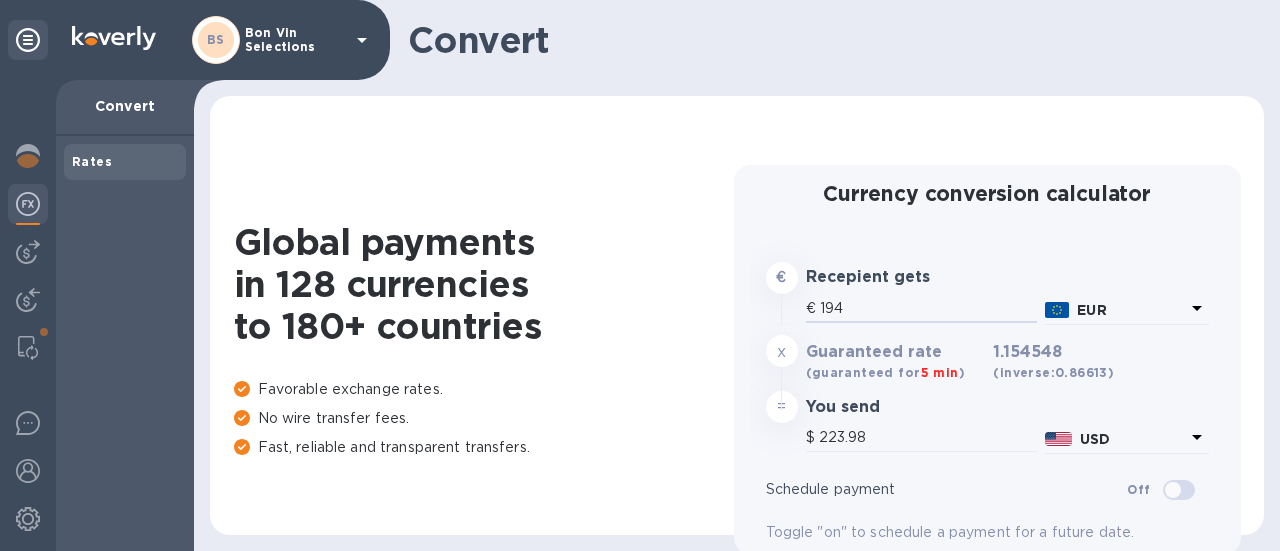 type on "1,943" 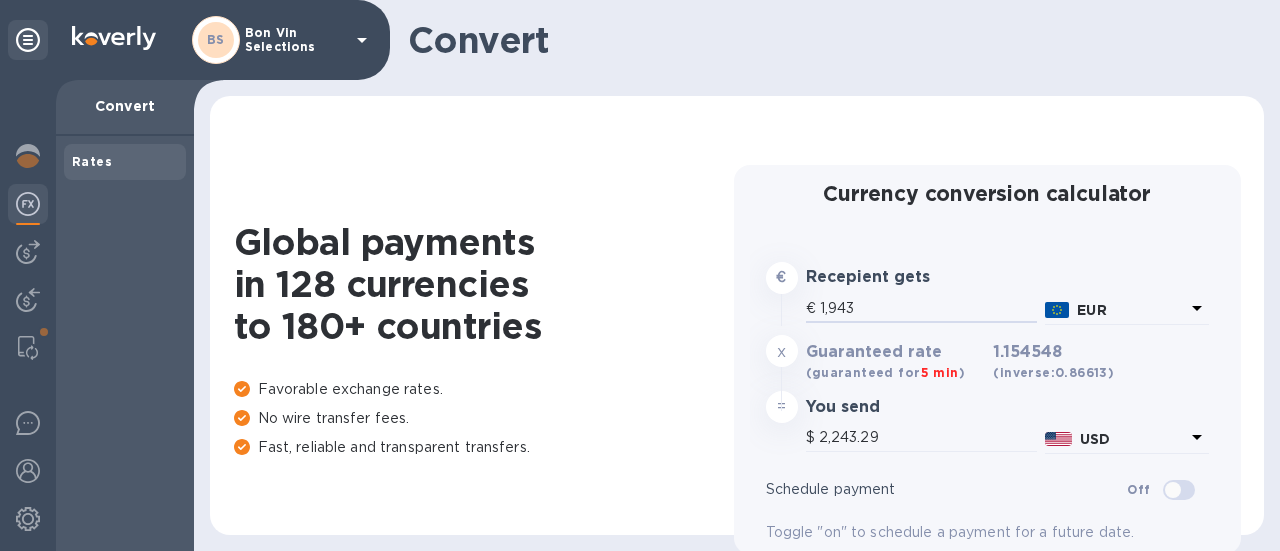 type on "19,439" 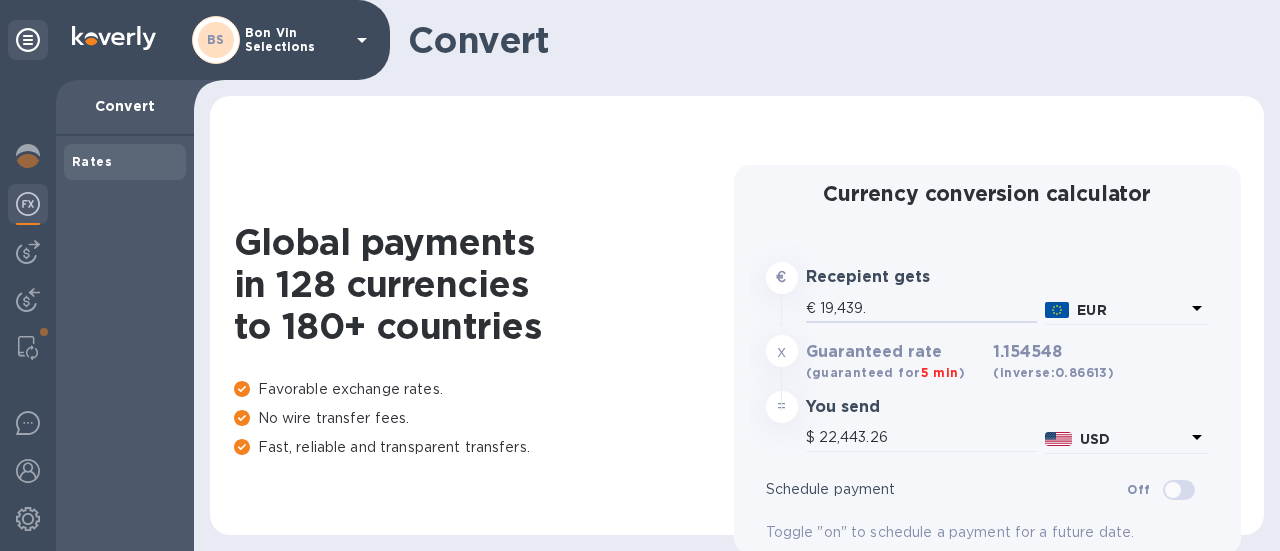 type on "19,439.2" 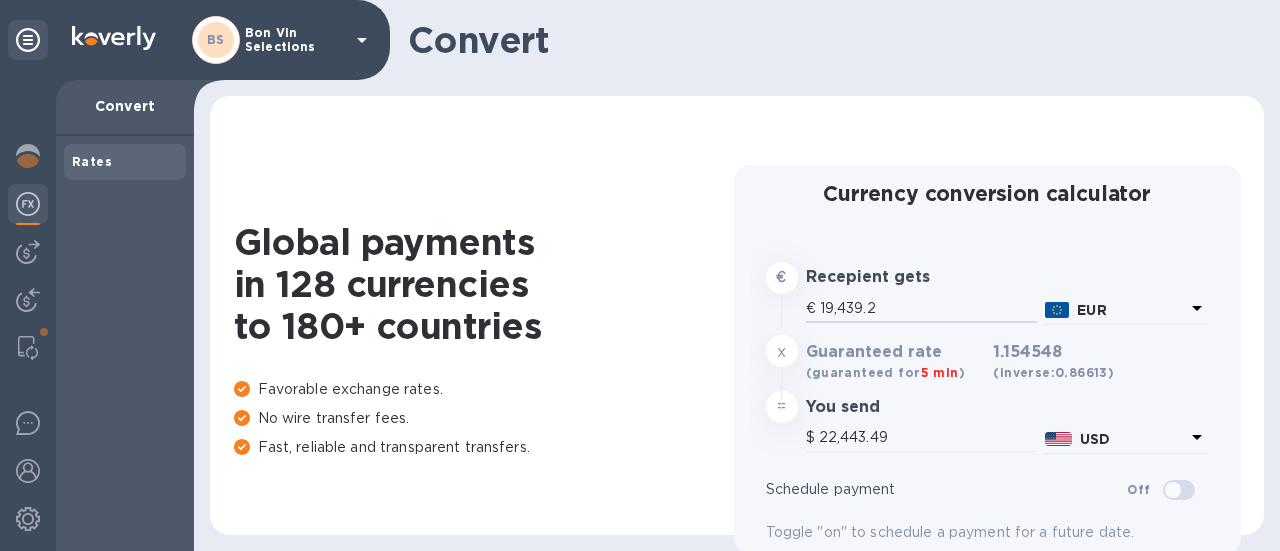 type on "19,439.28" 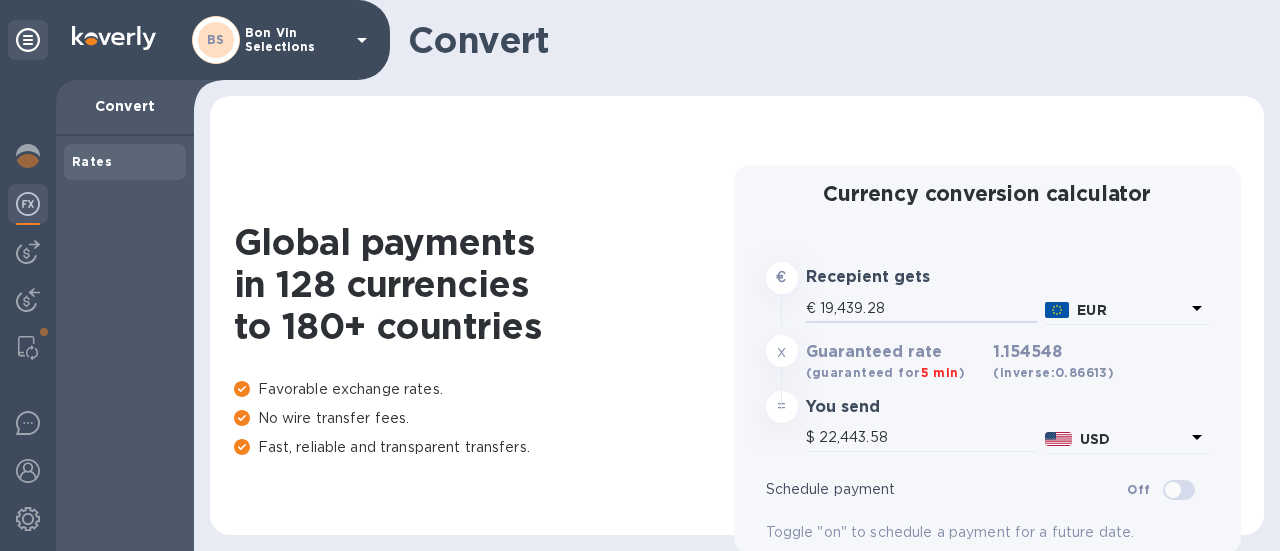 type on "19,439.28" 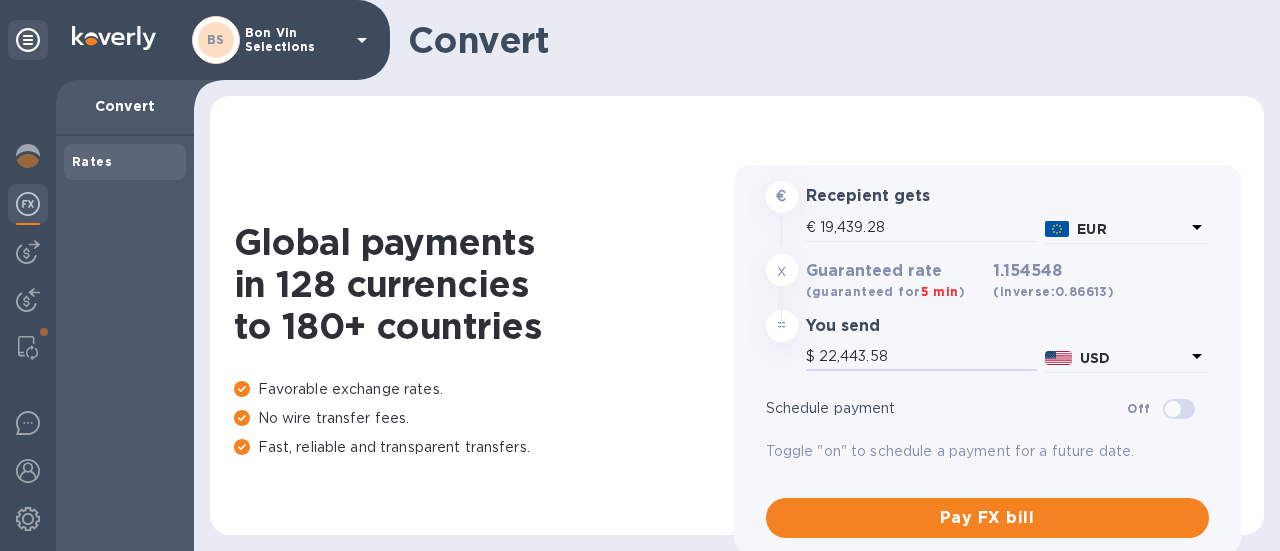 scroll, scrollTop: 0, scrollLeft: 0, axis: both 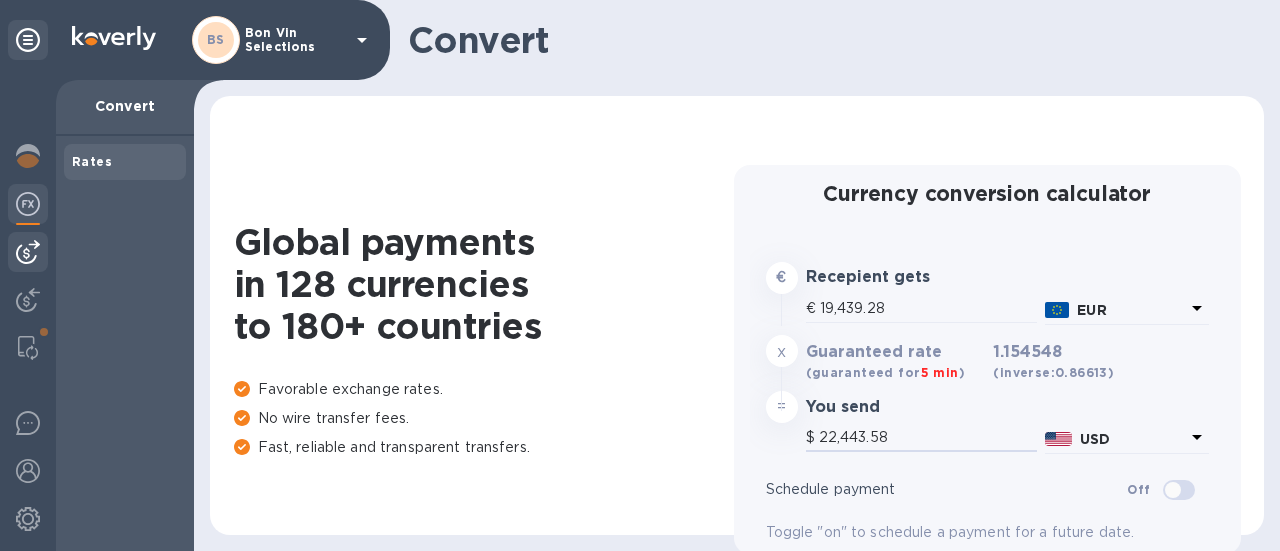 click at bounding box center (28, 252) 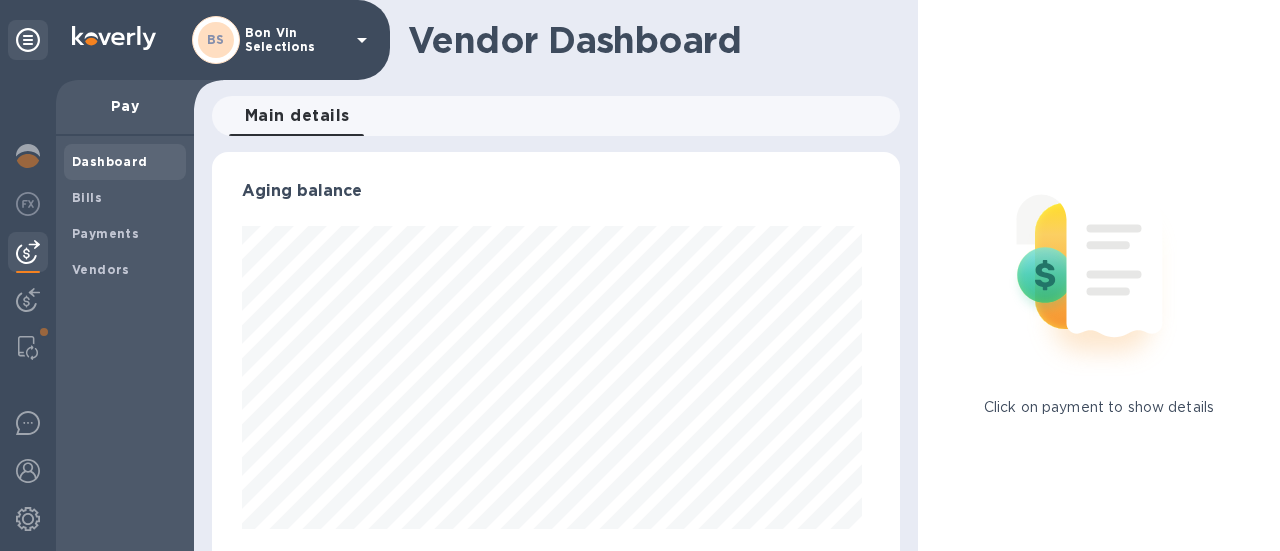 scroll, scrollTop: 999568, scrollLeft: 999320, axis: both 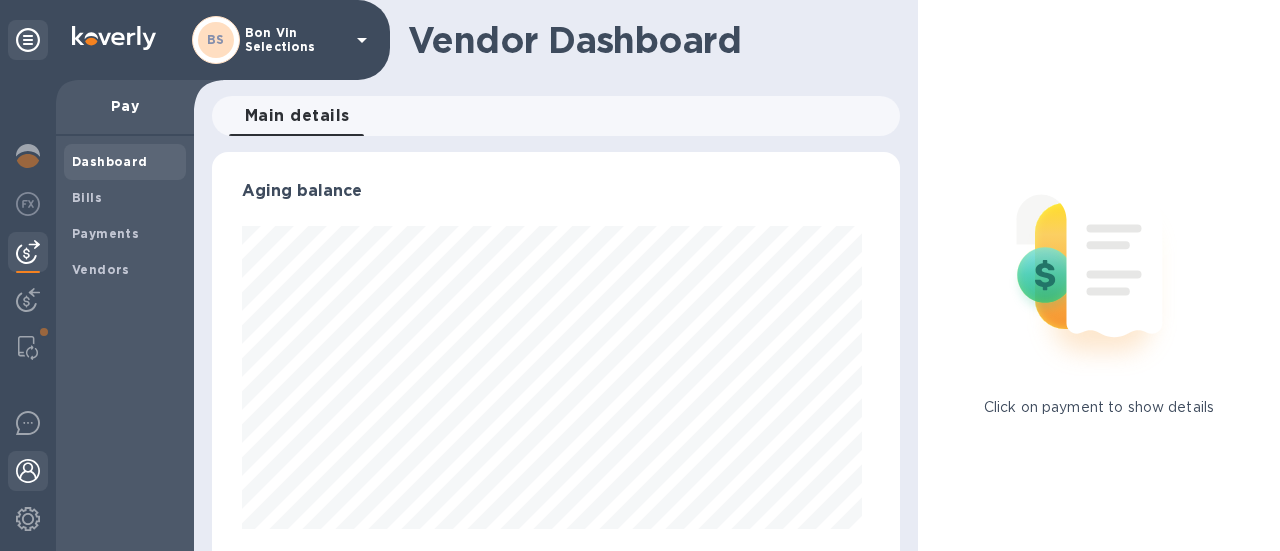 click at bounding box center (28, 471) 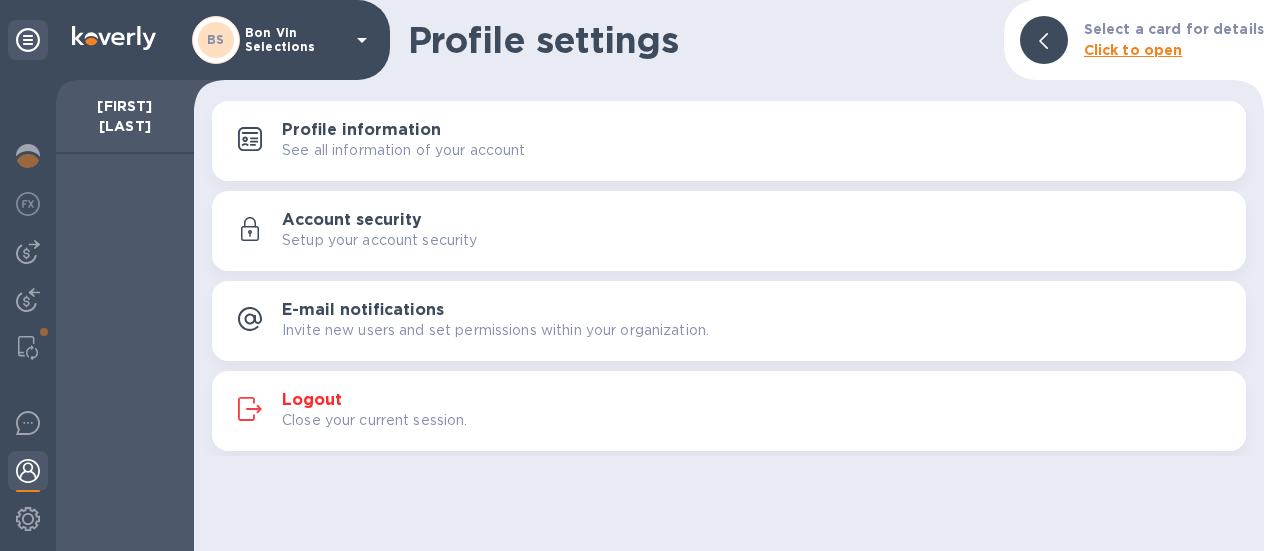 click on "Logout" at bounding box center [312, 400] 